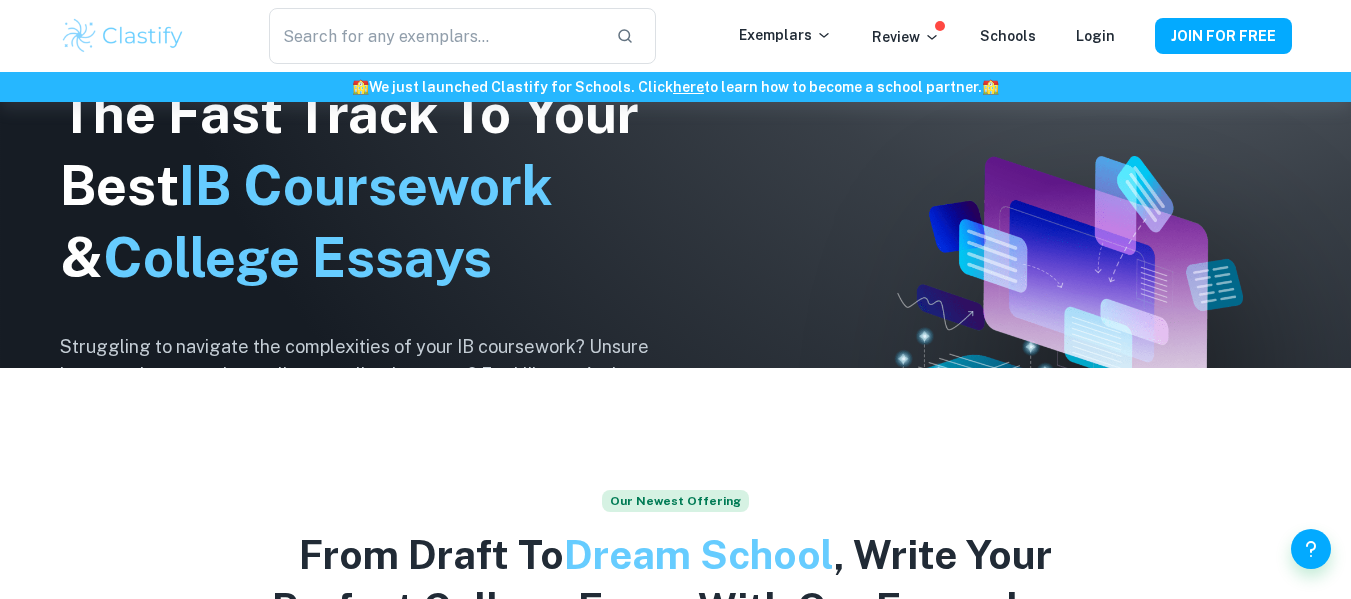 scroll, scrollTop: 0, scrollLeft: 0, axis: both 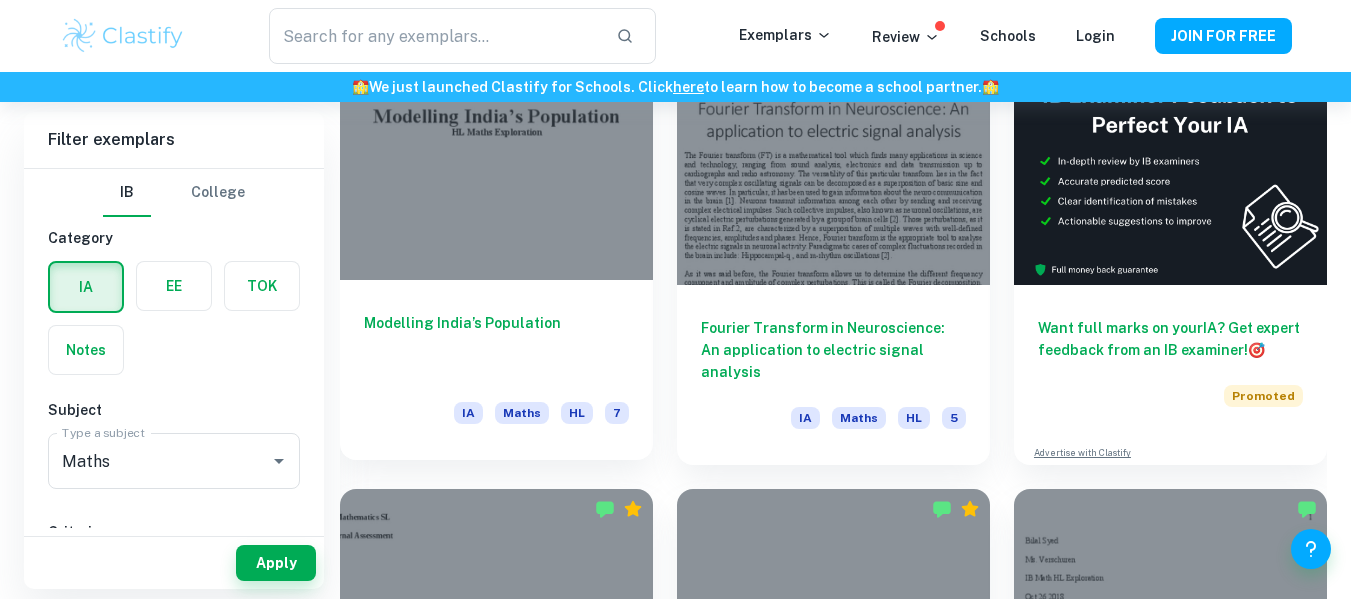 click on "Modelling India’s Population IA Maths HL 7" at bounding box center (496, 370) 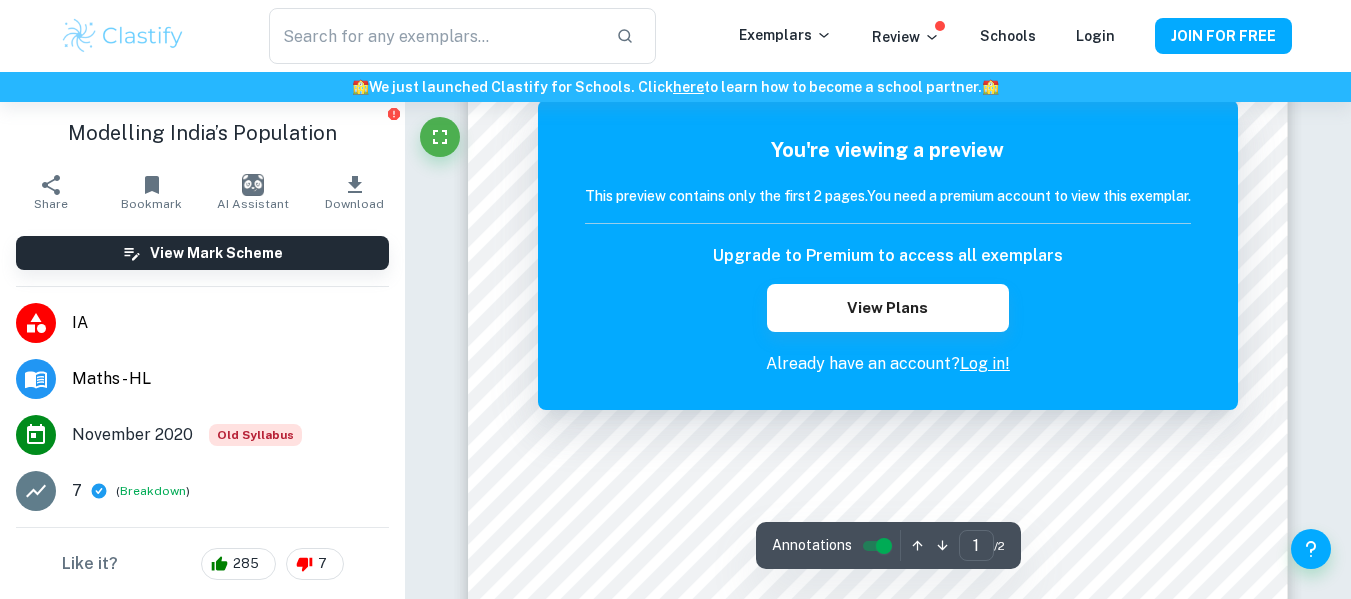 scroll, scrollTop: 186, scrollLeft: 0, axis: vertical 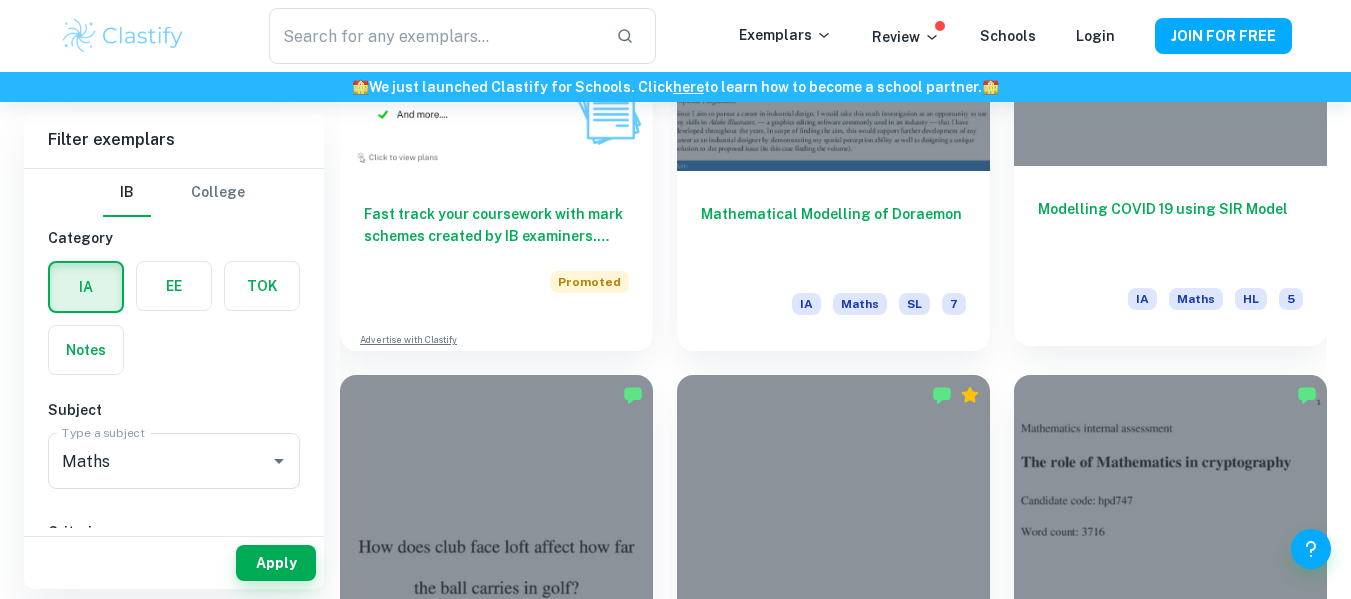 click on "Modelling COVID 19 using SIR Model" at bounding box center (1170, 231) 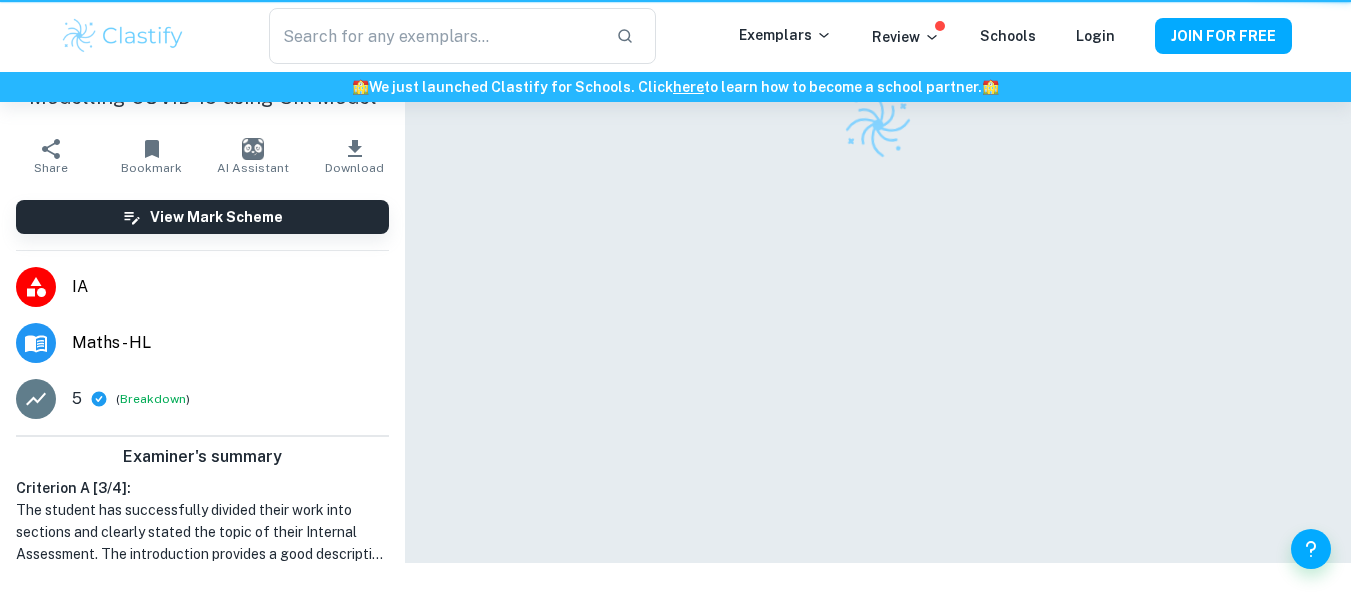 scroll, scrollTop: 0, scrollLeft: 0, axis: both 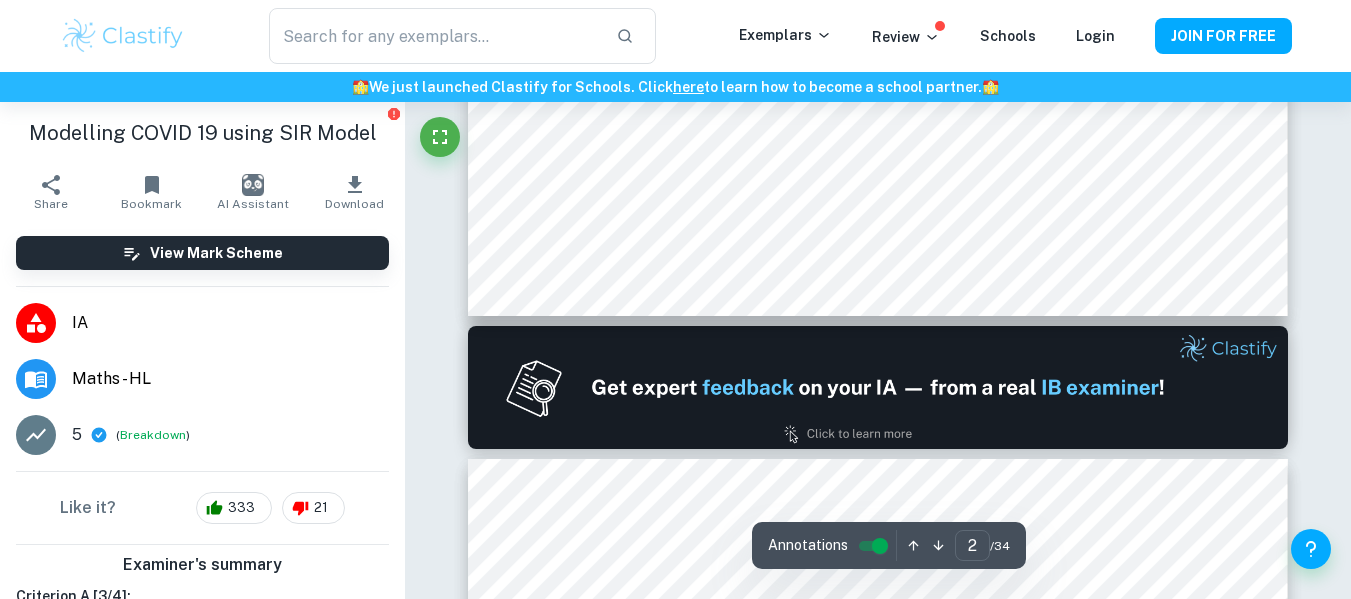 type on "1" 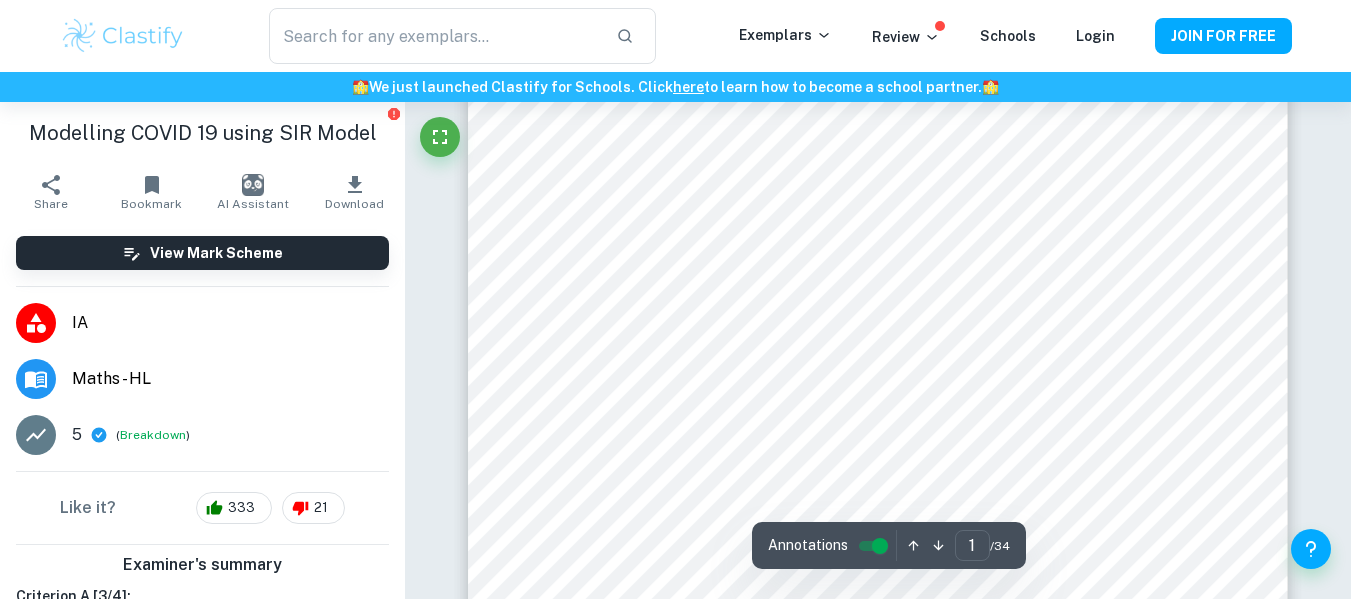 scroll, scrollTop: 331, scrollLeft: 0, axis: vertical 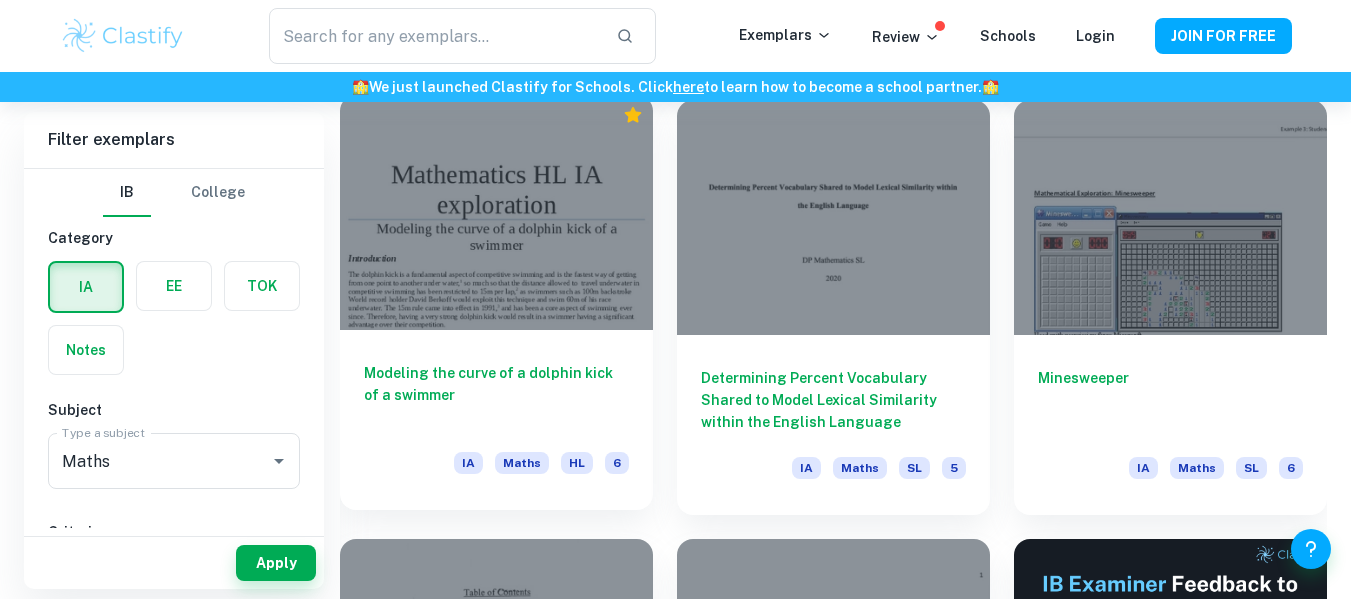 click on "Modeling the curve of a dolphin kick of a swimmer" at bounding box center (496, 395) 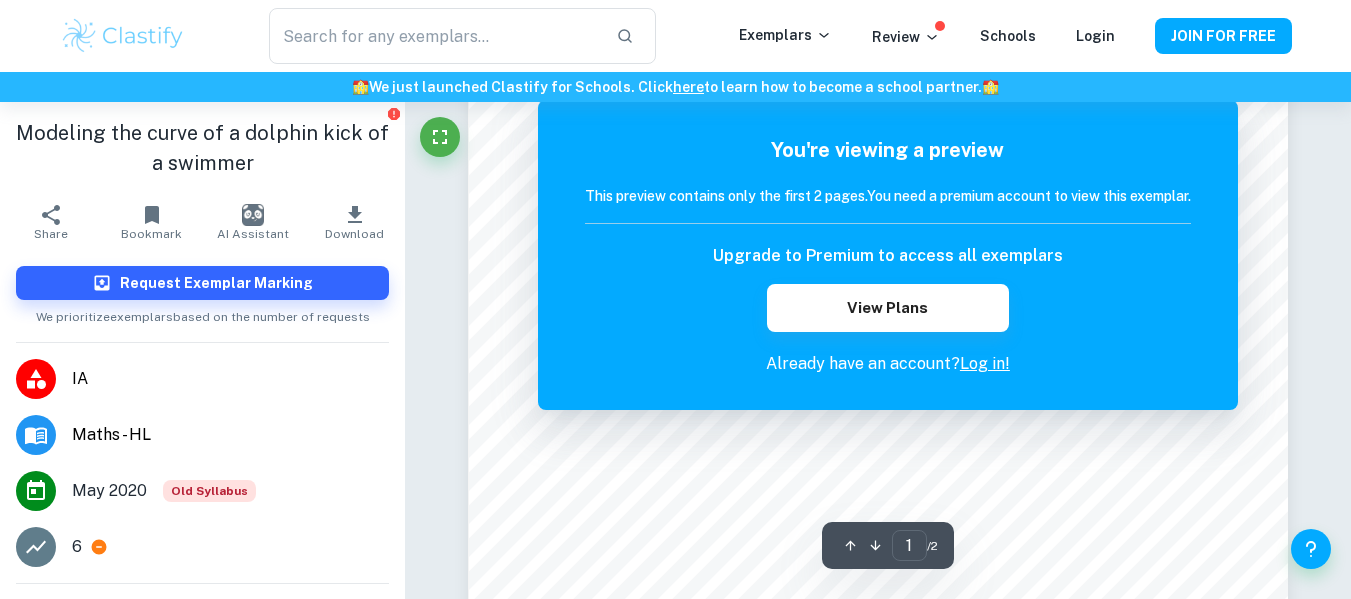 scroll, scrollTop: 0, scrollLeft: 0, axis: both 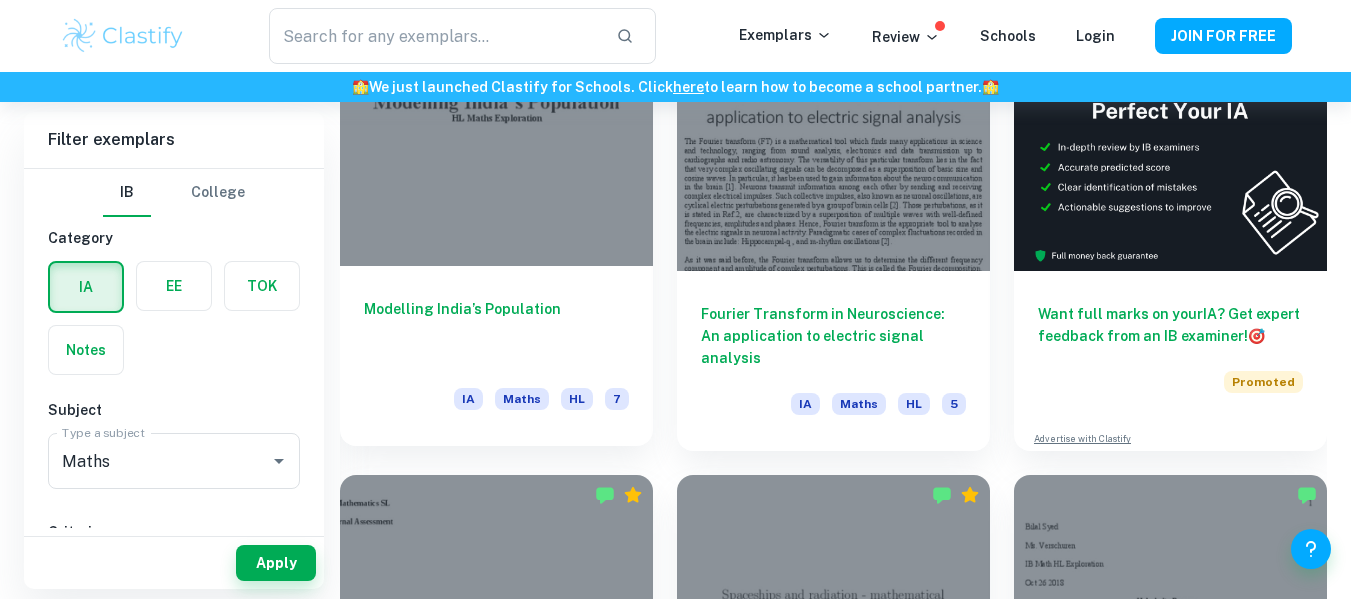 click on "Modelling India’s Population" at bounding box center [496, 331] 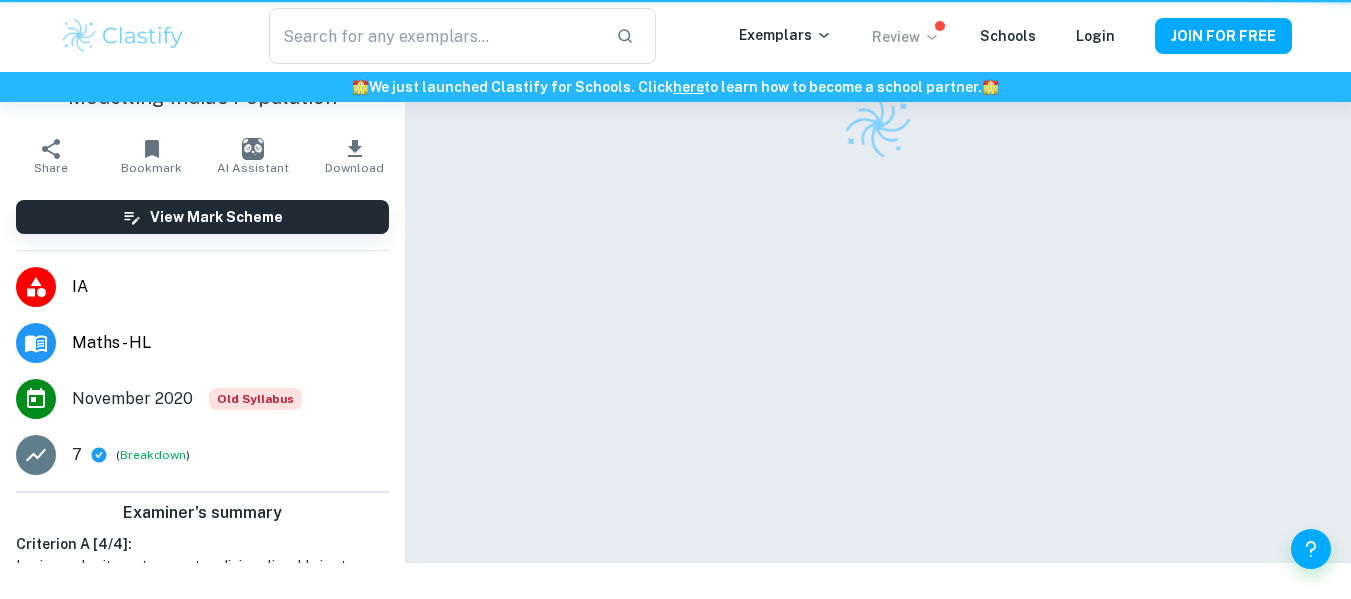 scroll, scrollTop: 0, scrollLeft: 0, axis: both 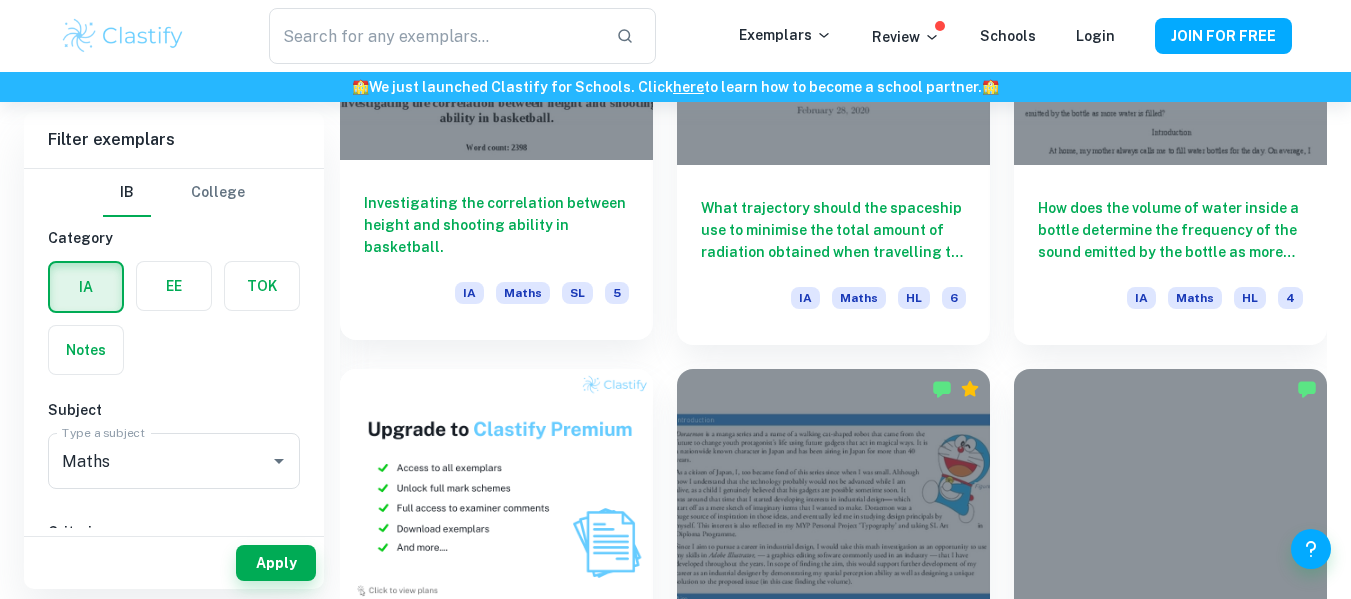 click on "Investigating the correlation between height and shooting ability in basketball." at bounding box center [496, 225] 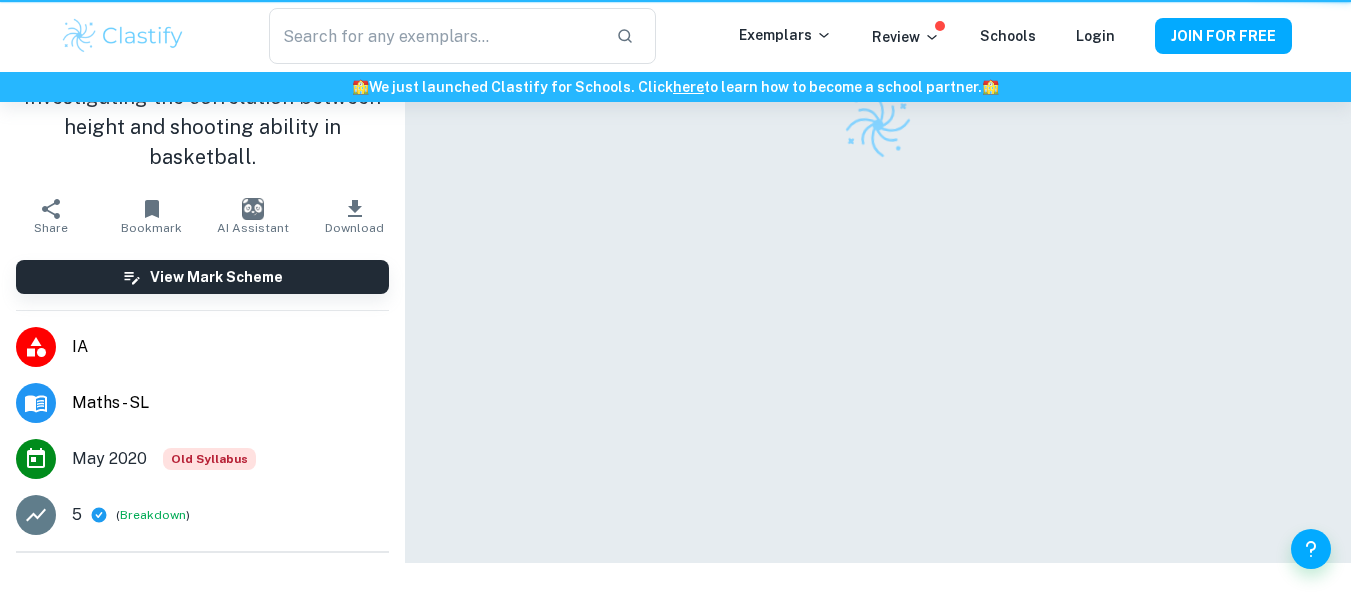 scroll, scrollTop: 0, scrollLeft: 0, axis: both 